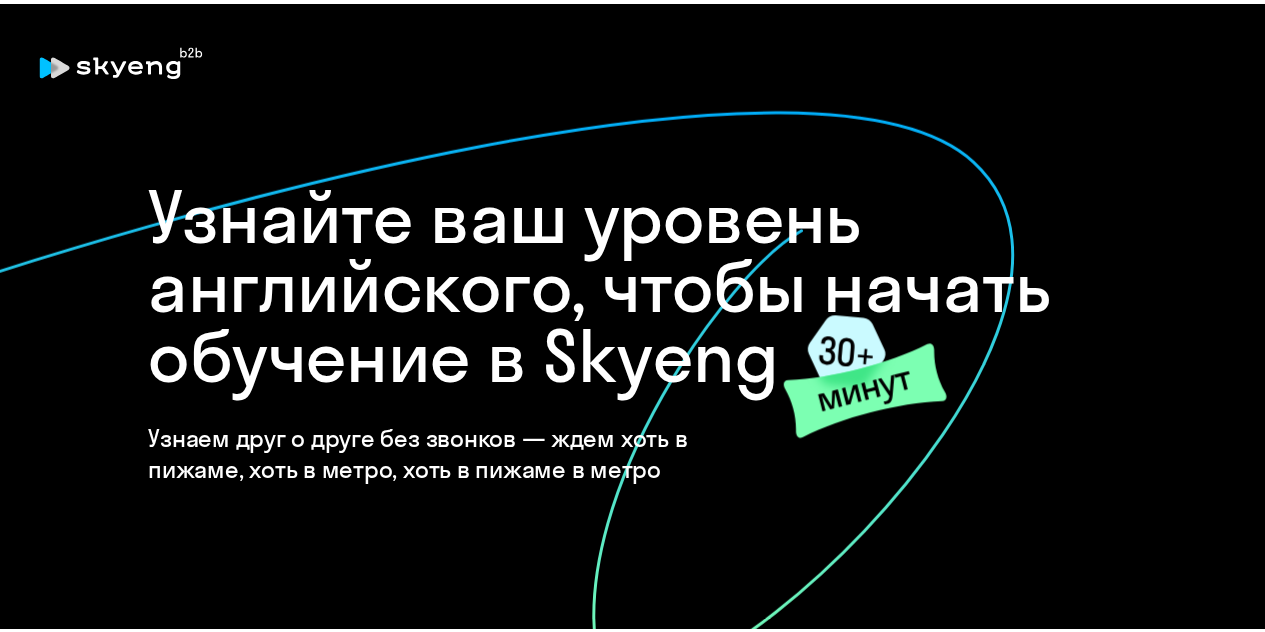 scroll, scrollTop: 0, scrollLeft: 0, axis: both 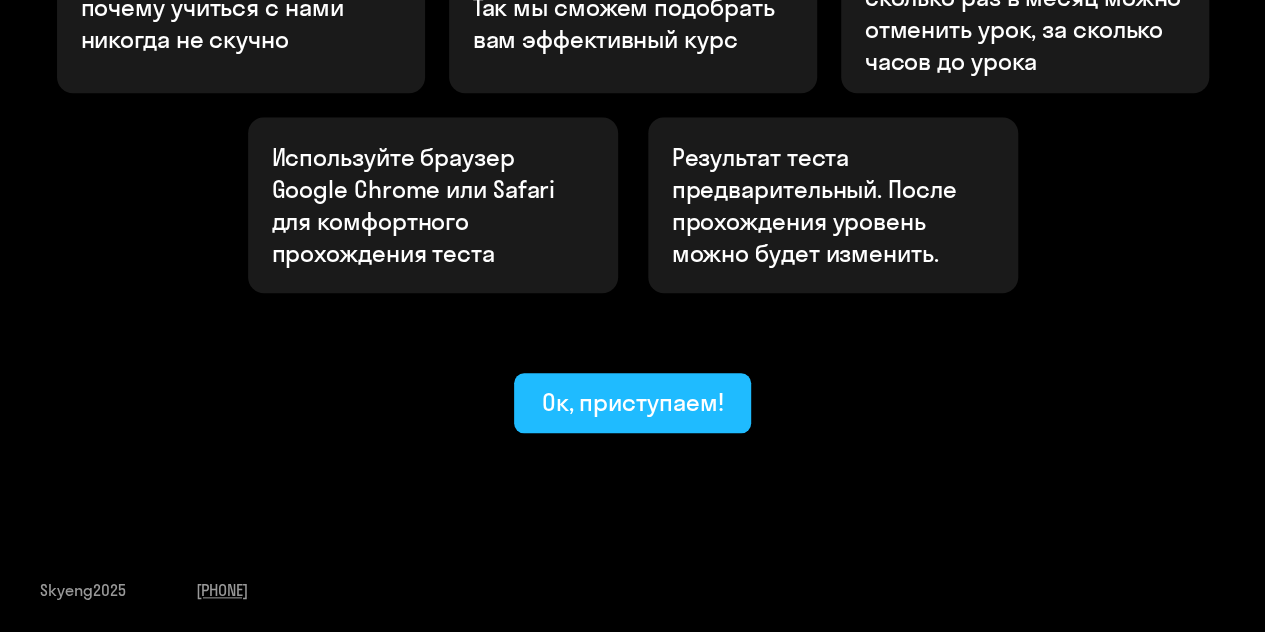 click on "Ок, приступаем!" 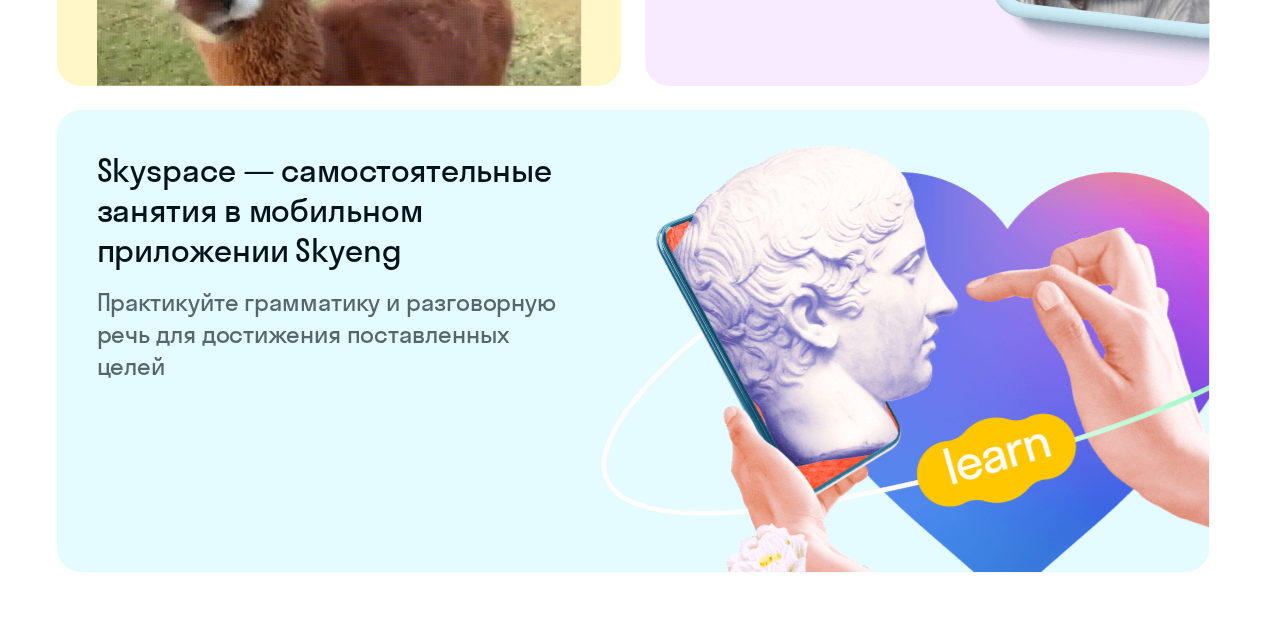 scroll, scrollTop: 4003, scrollLeft: 0, axis: vertical 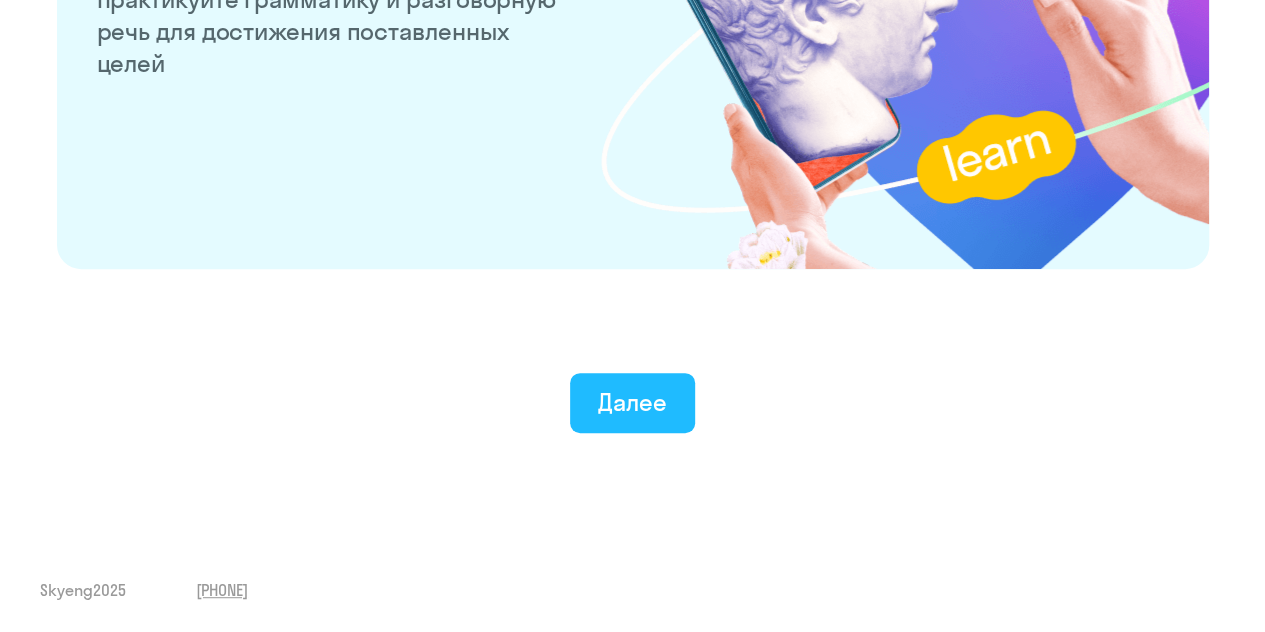 click on "Далее" 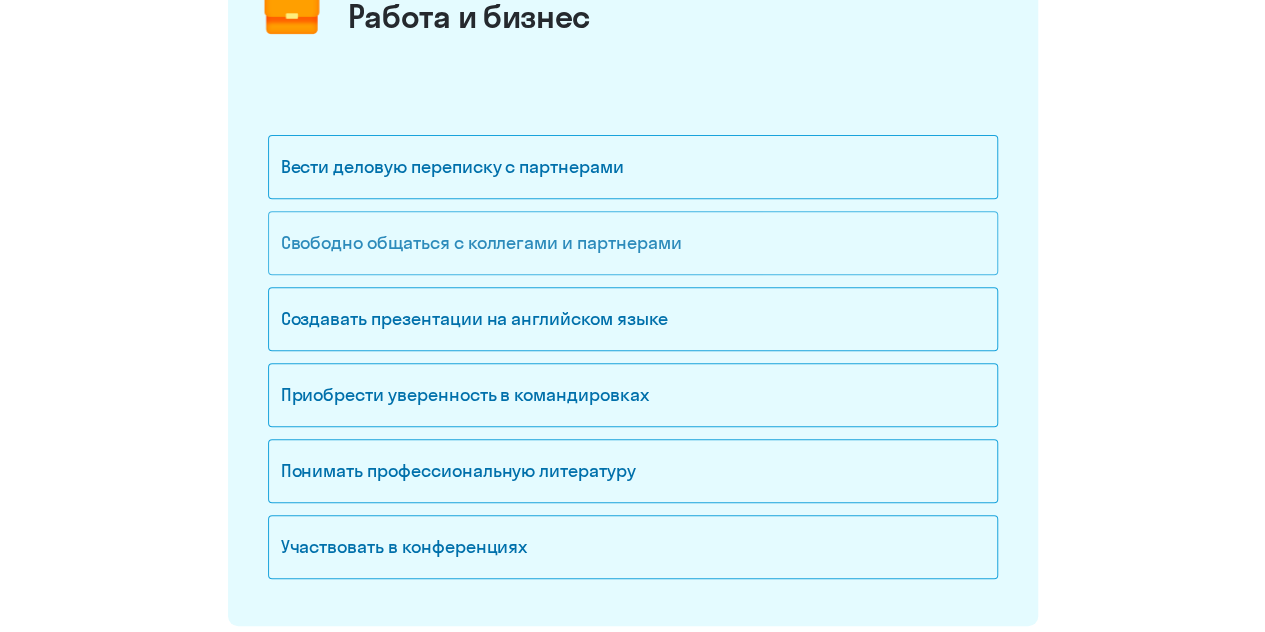 scroll, scrollTop: 300, scrollLeft: 0, axis: vertical 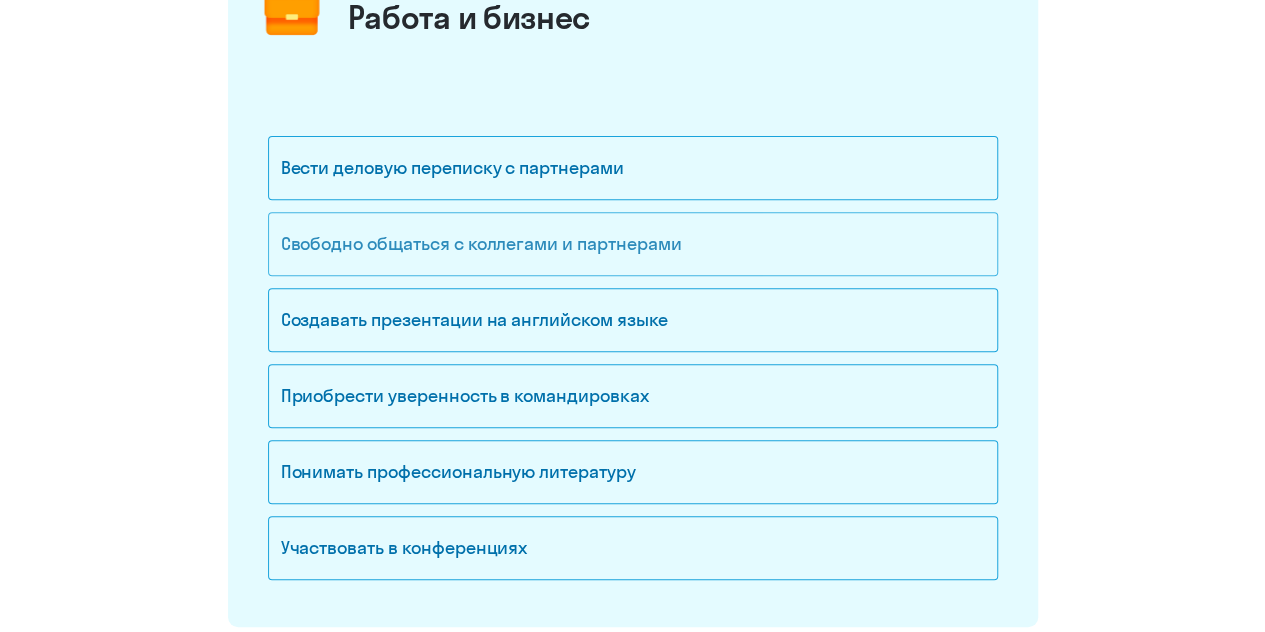 click on "Свободно общаться с коллегами и партнерами" 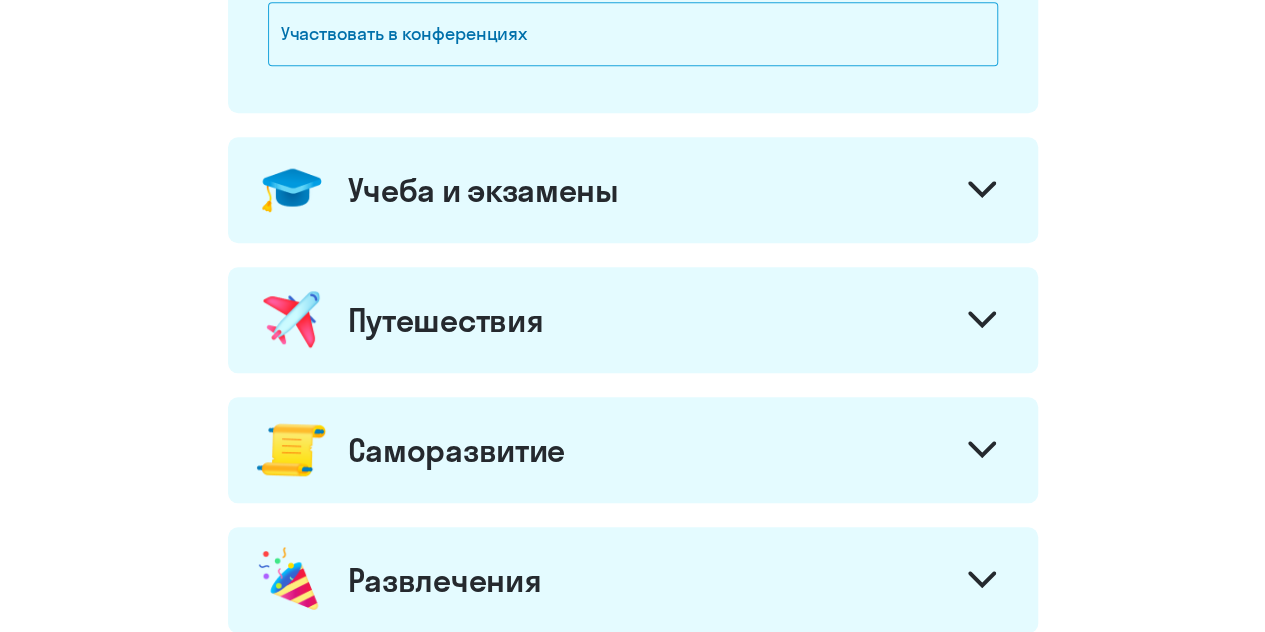 scroll, scrollTop: 900, scrollLeft: 0, axis: vertical 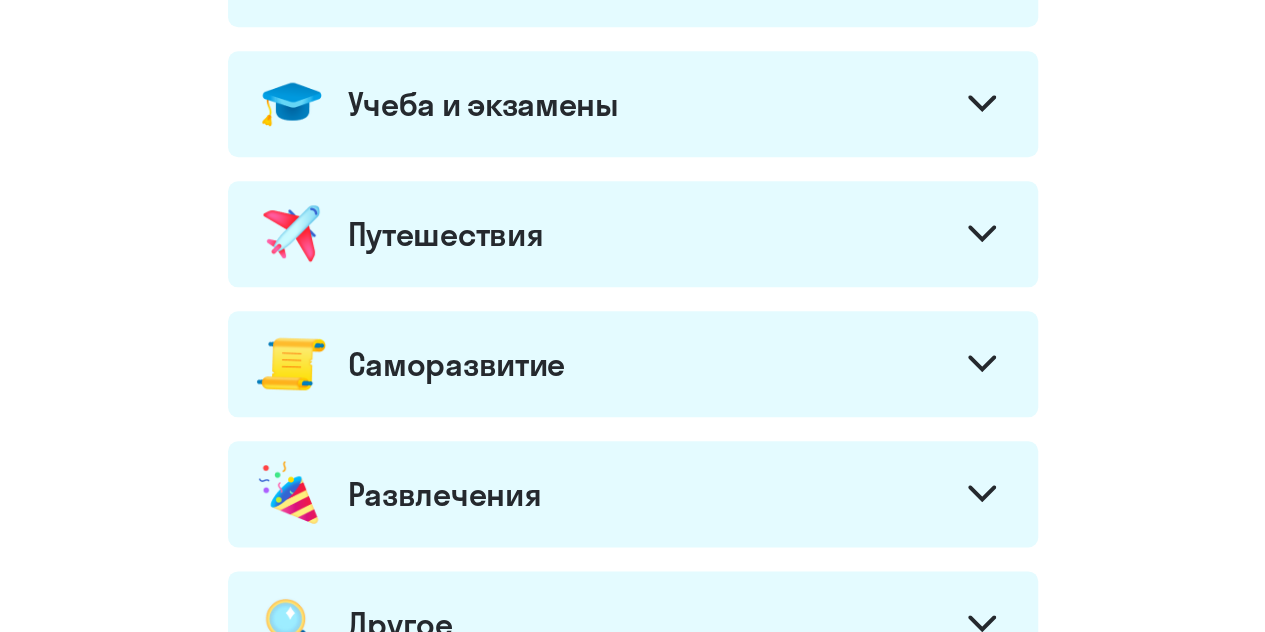 click 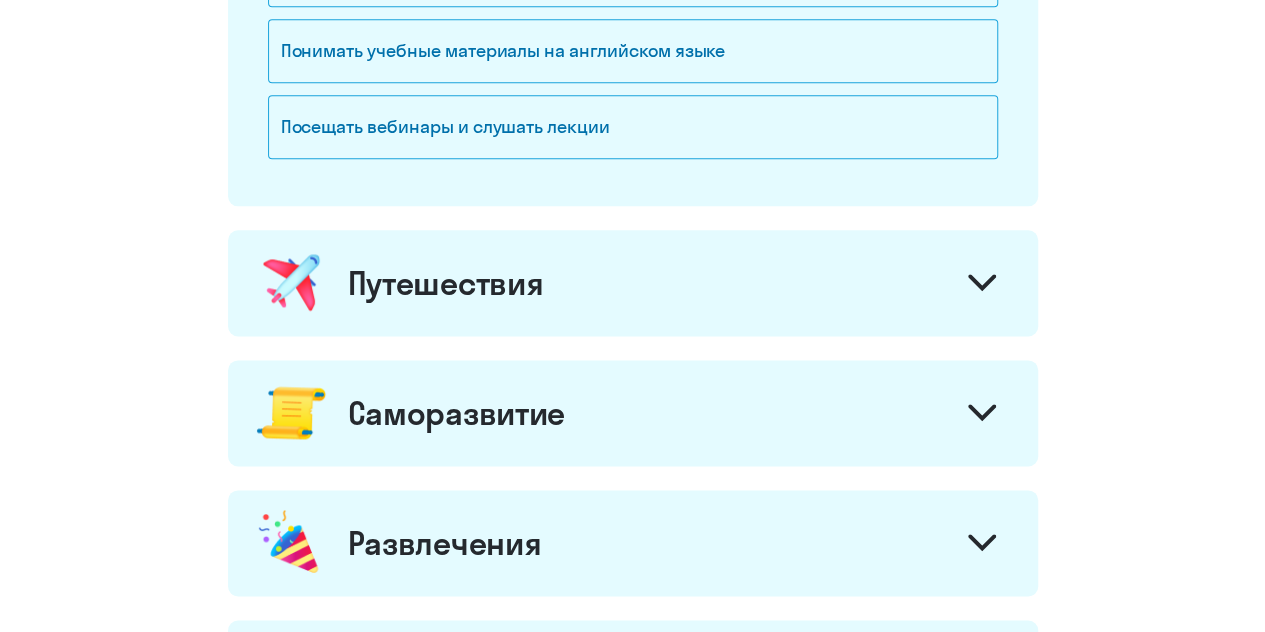 scroll, scrollTop: 1300, scrollLeft: 0, axis: vertical 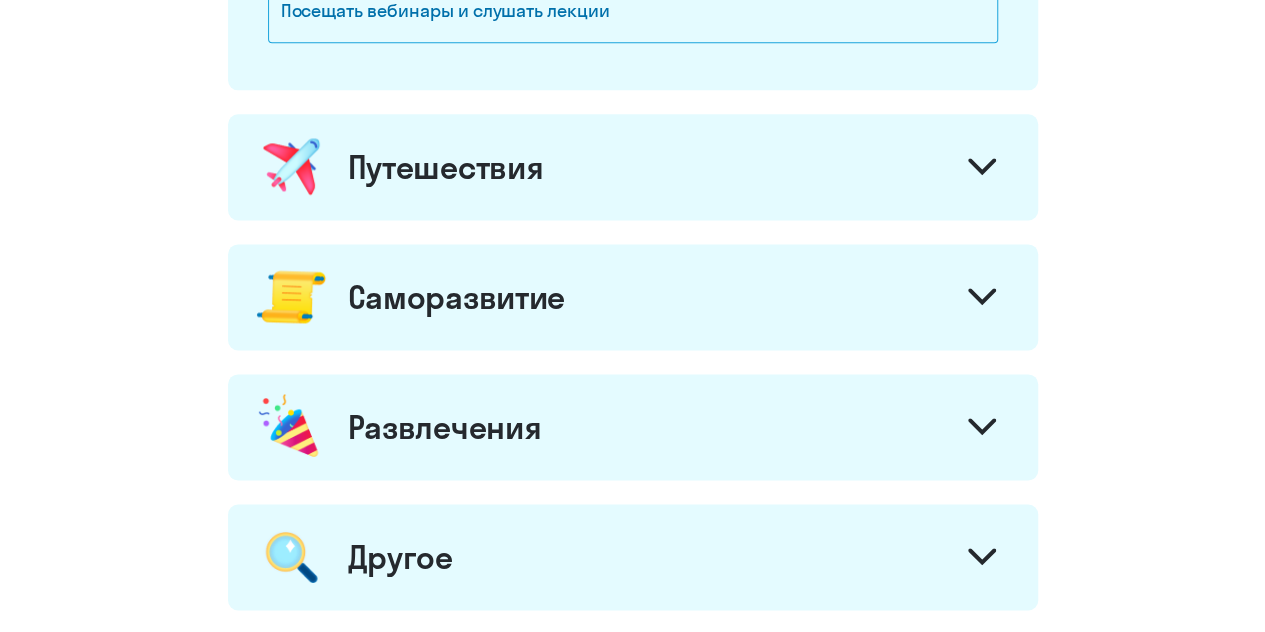 click 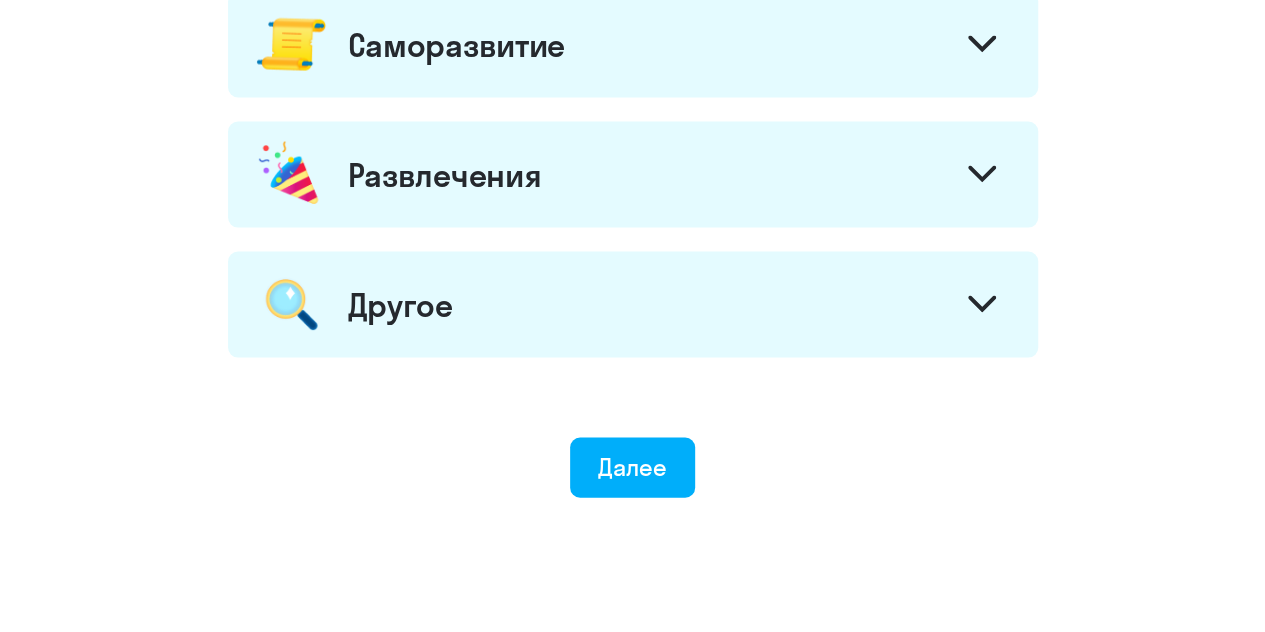 scroll, scrollTop: 1900, scrollLeft: 0, axis: vertical 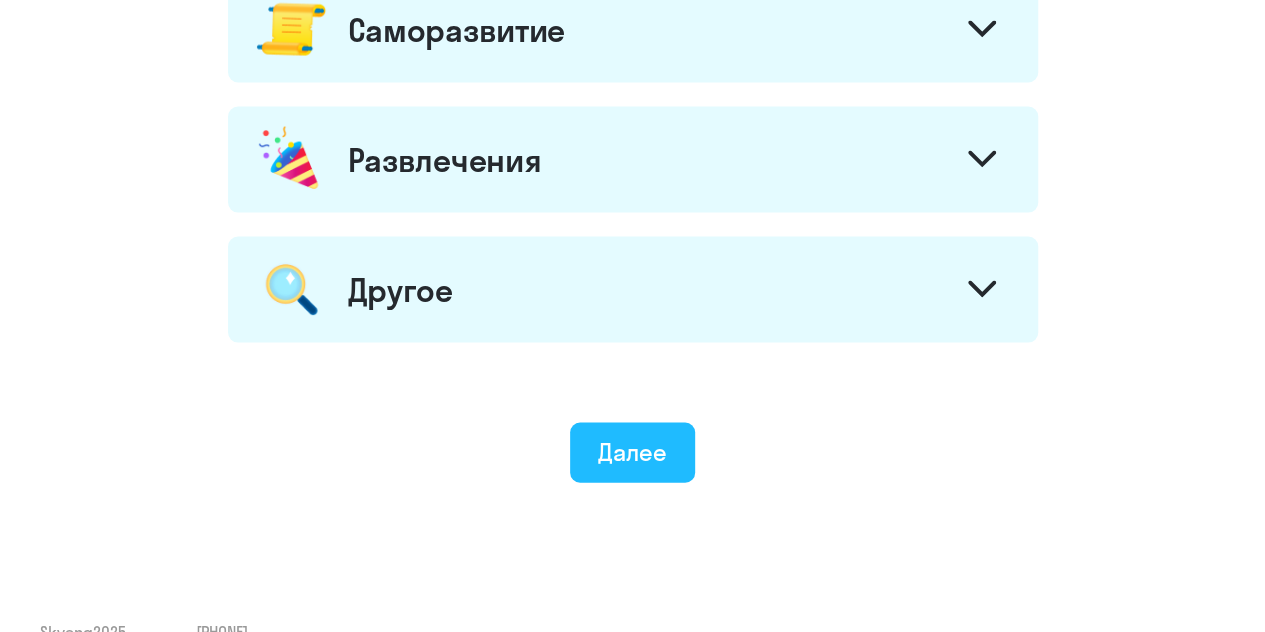 click on "Далее" 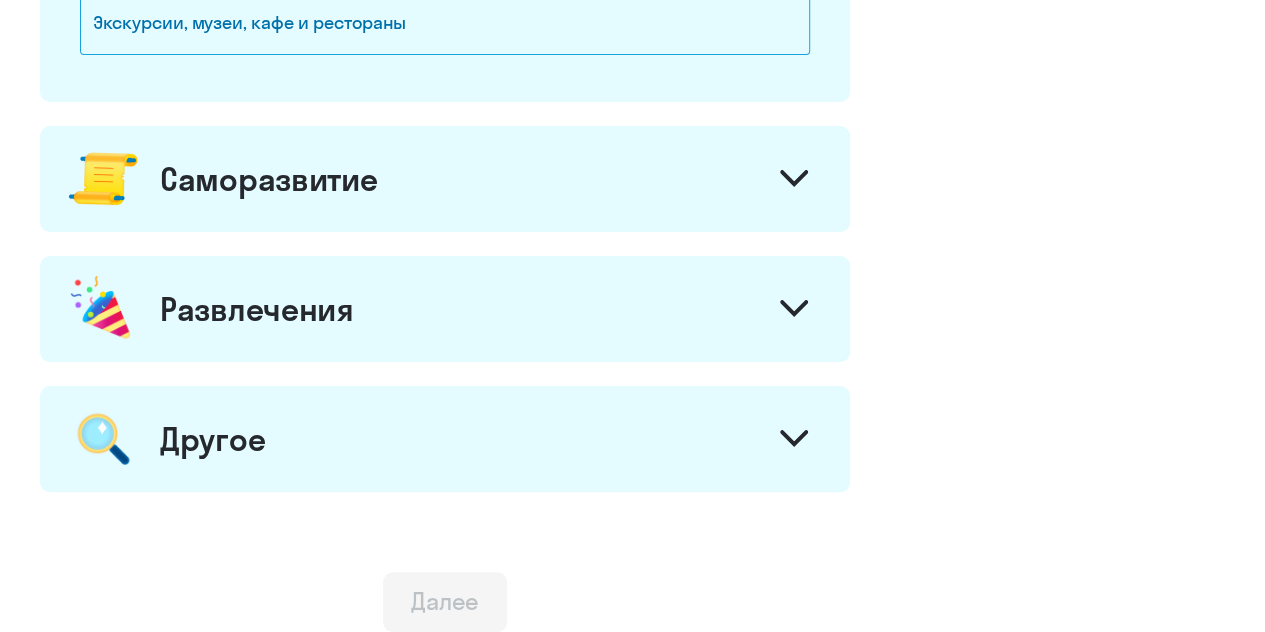 scroll, scrollTop: 0, scrollLeft: 0, axis: both 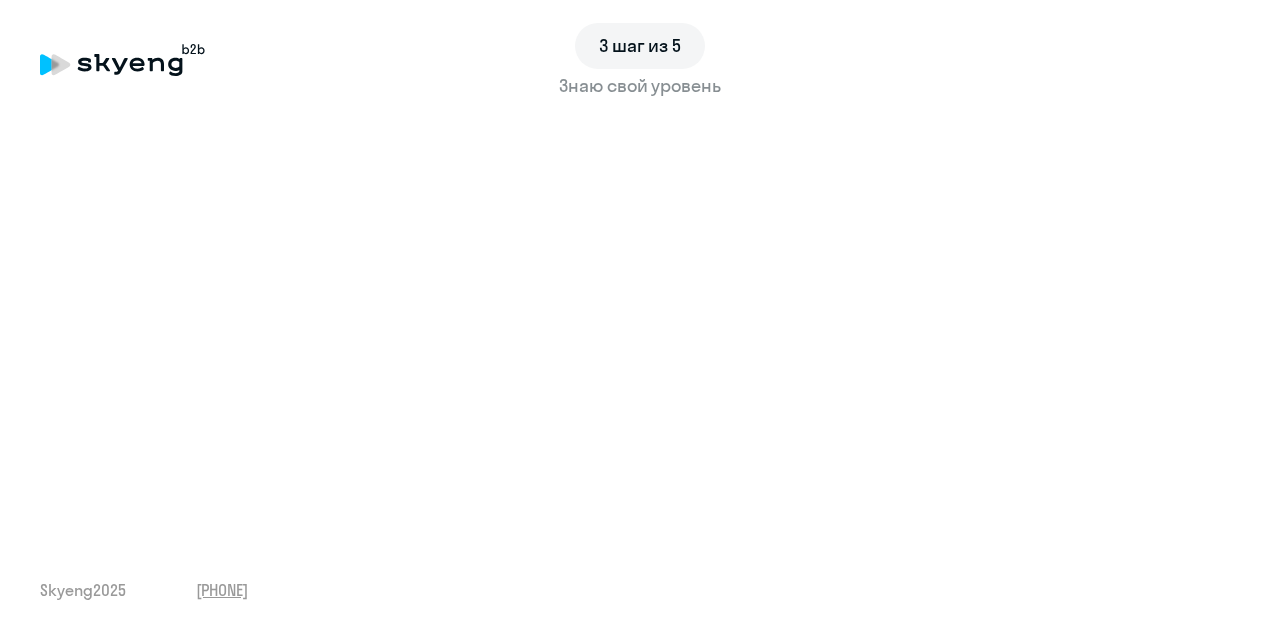 click on "3 шаг из 5   Знаю свой уровень  Skyeng  2025  [PHONE]" at bounding box center [640, 316] 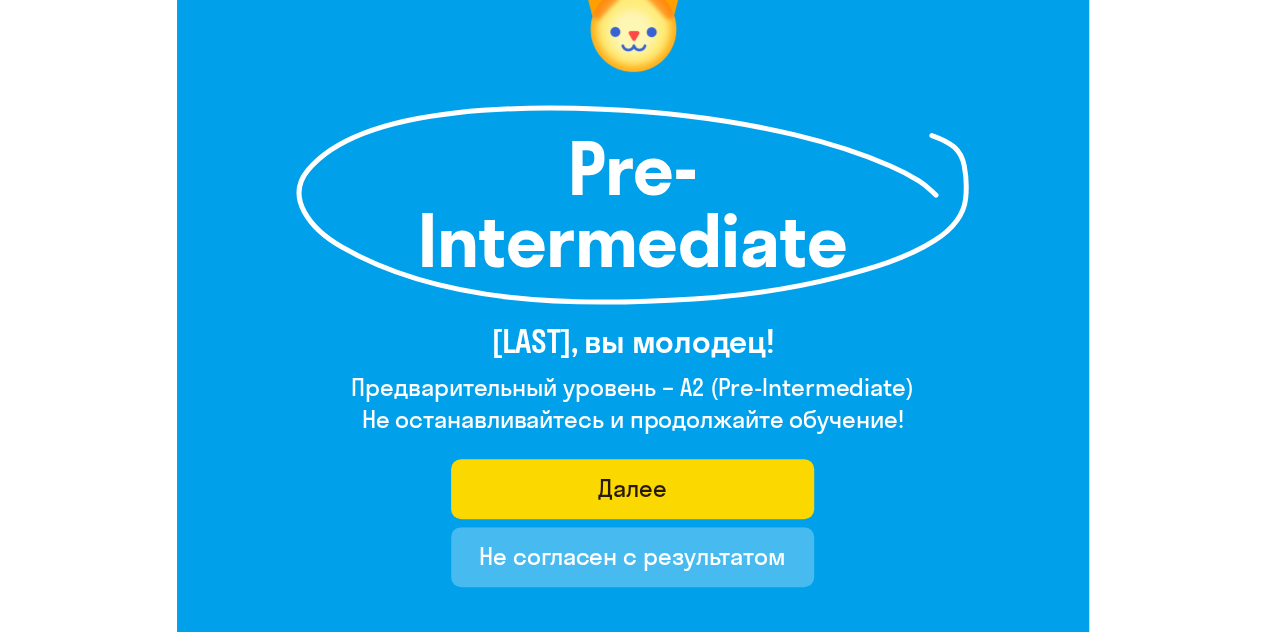 scroll, scrollTop: 100, scrollLeft: 0, axis: vertical 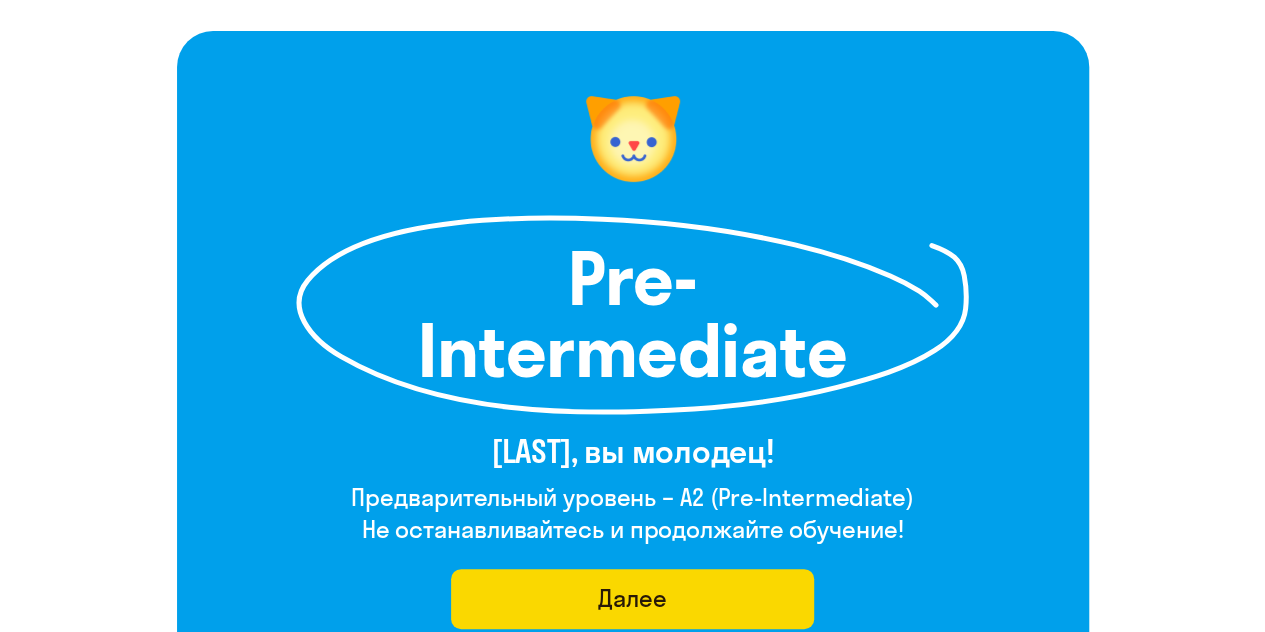 drag, startPoint x: 567, startPoint y: 276, endPoint x: 855, endPoint y: 363, distance: 300.8538 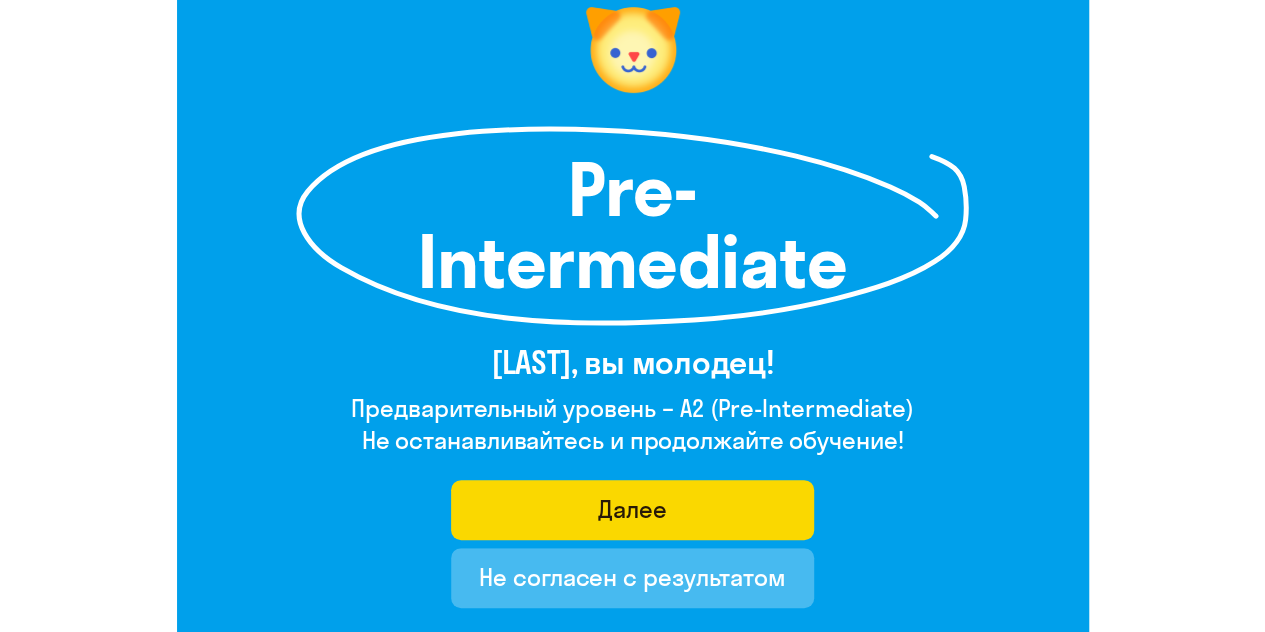 scroll, scrollTop: 300, scrollLeft: 0, axis: vertical 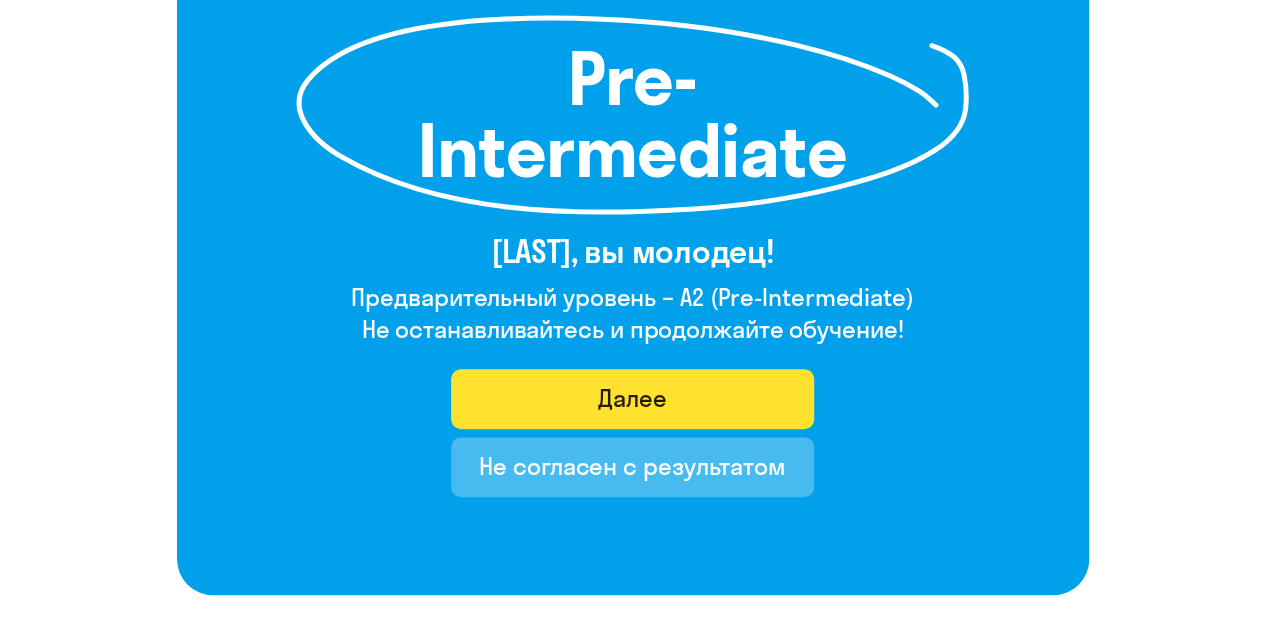 click on "Далее" 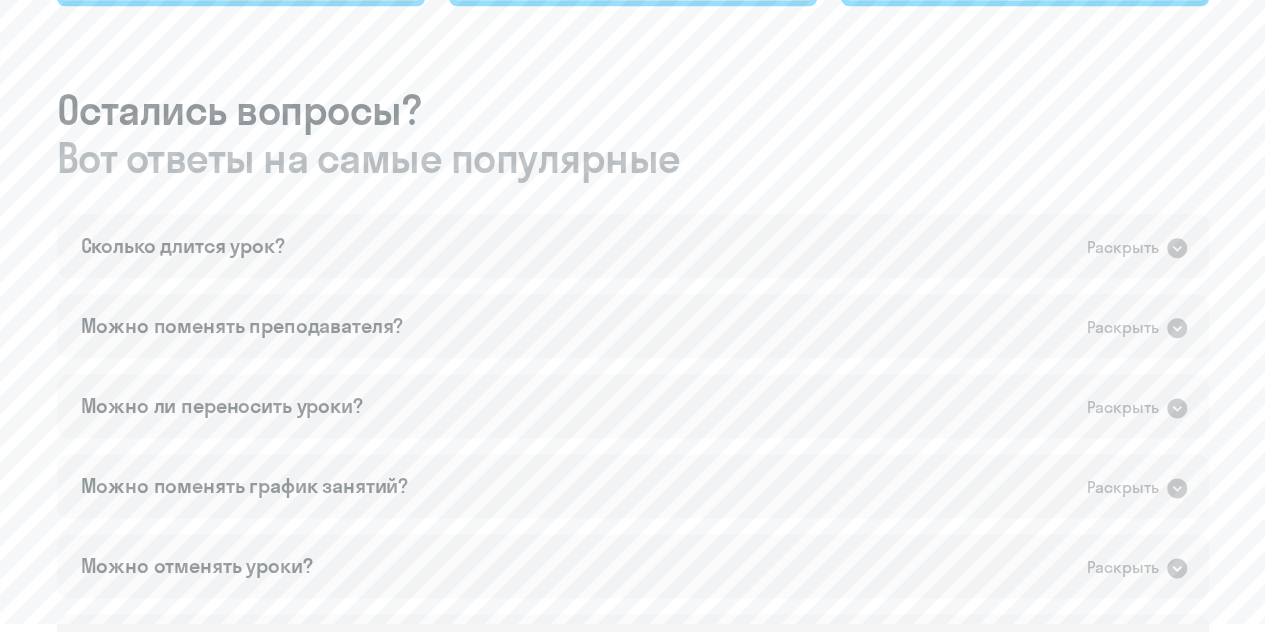 scroll, scrollTop: 1100, scrollLeft: 0, axis: vertical 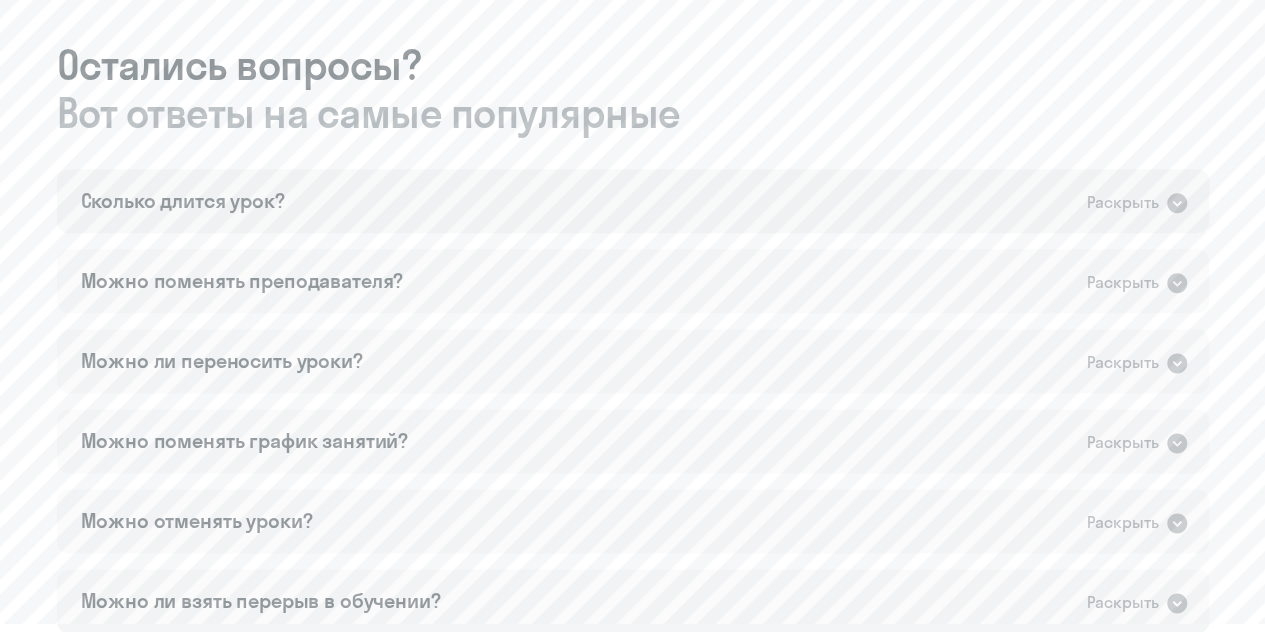 click on "Сколько длится урок?   Раскрыть" 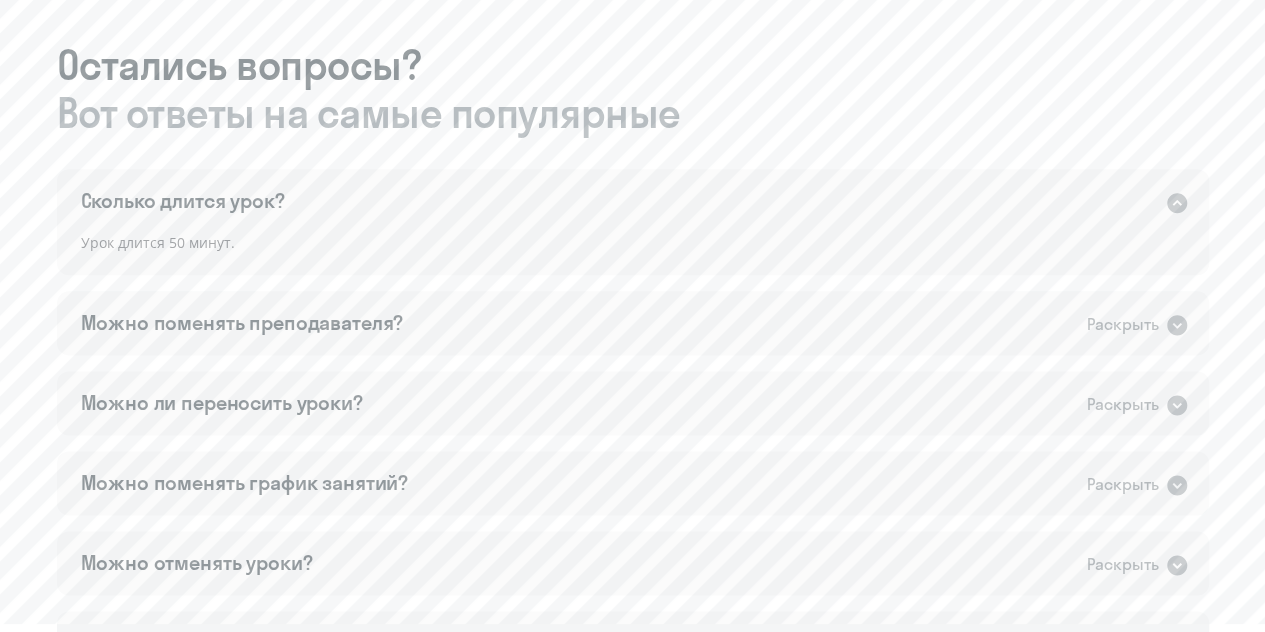 click on "Сколько длится урок?   Раскрыть" 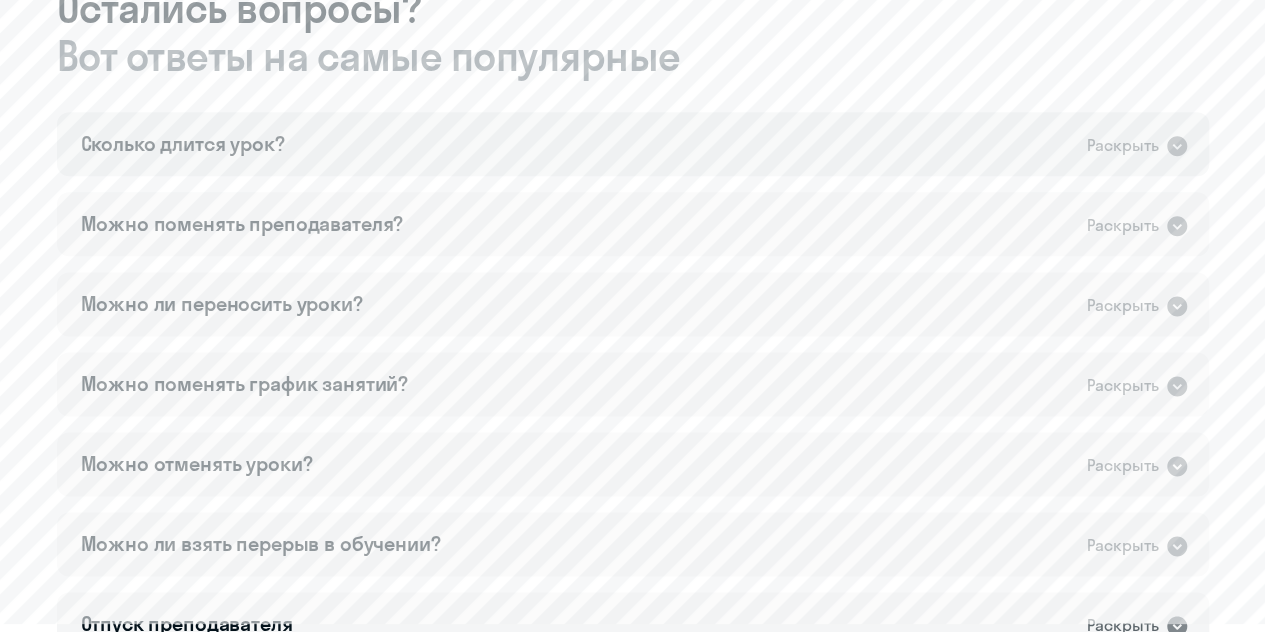 scroll, scrollTop: 1200, scrollLeft: 0, axis: vertical 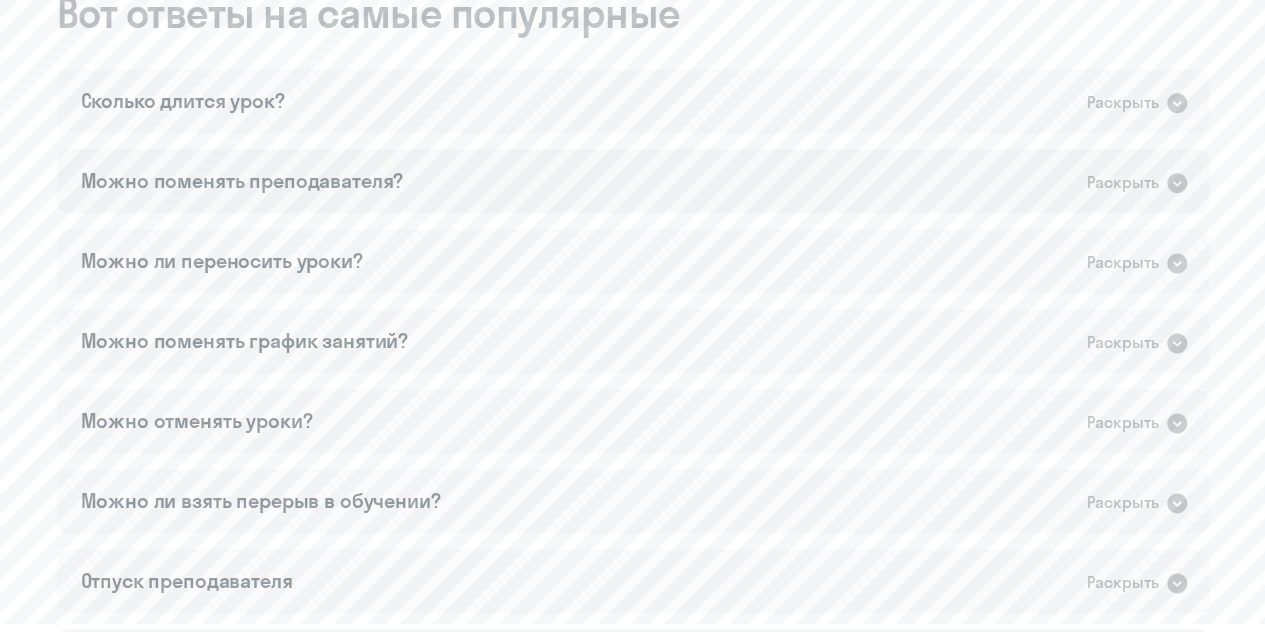 click on "Можно поменять преподавателя?   Раскрыть" 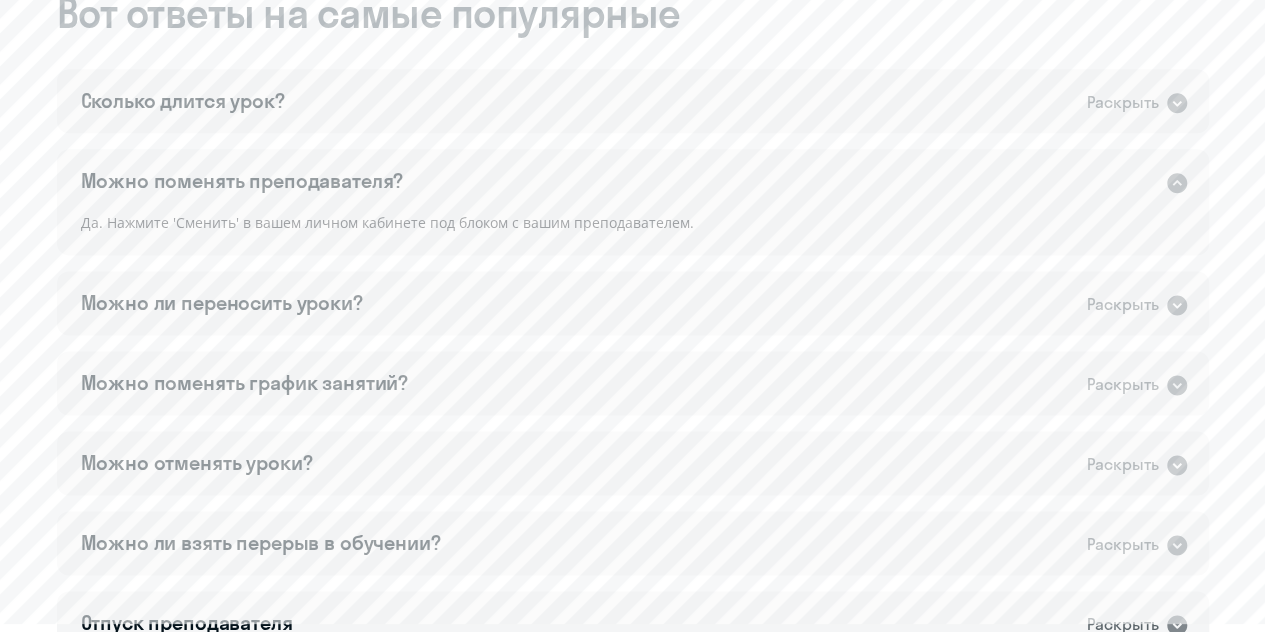 click on "Можно поменять преподавателя?   Раскрыть" 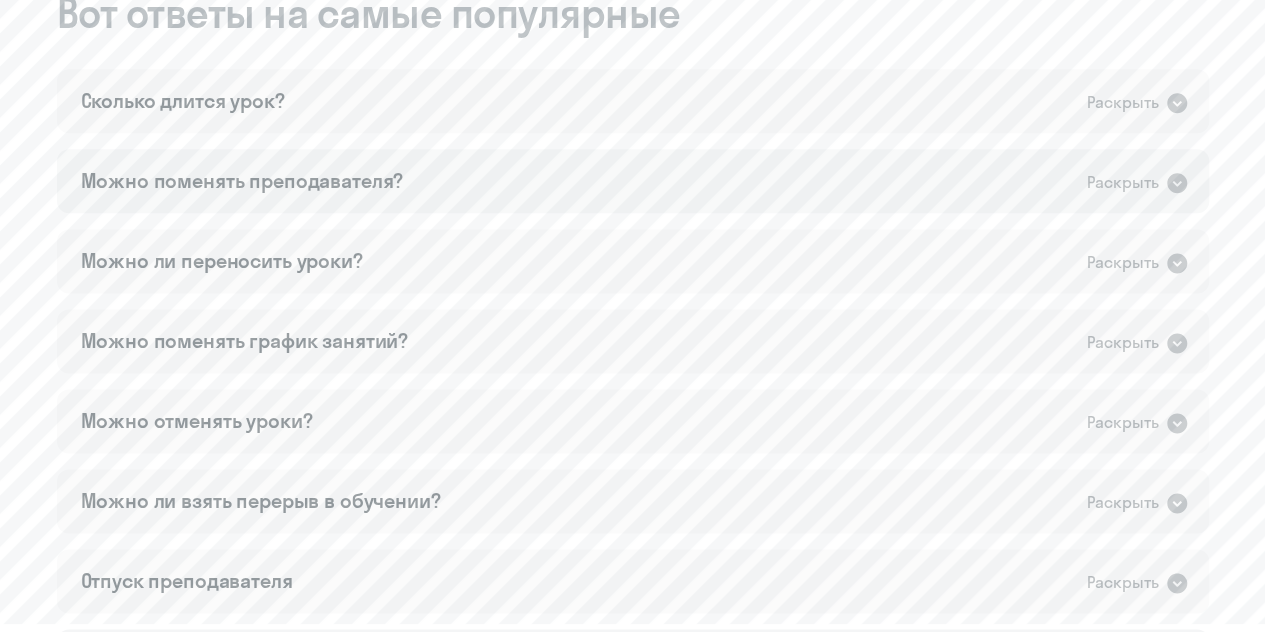 scroll, scrollTop: 1300, scrollLeft: 0, axis: vertical 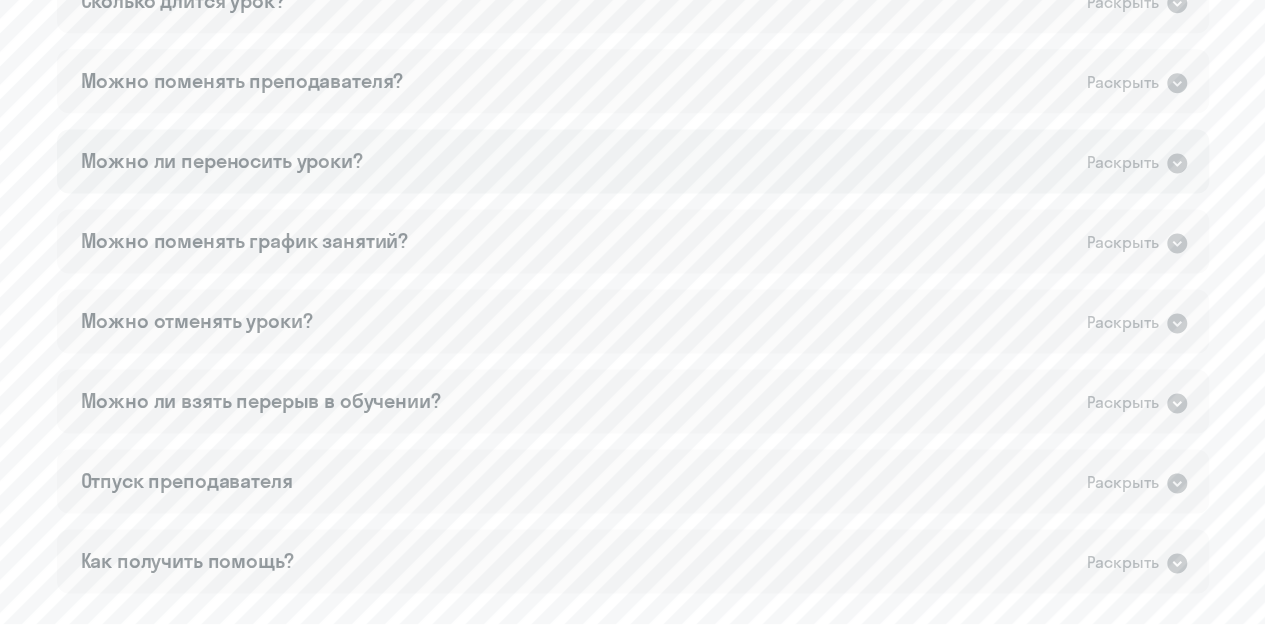 click on "Можно ли переносить уроки?   Раскрыть" 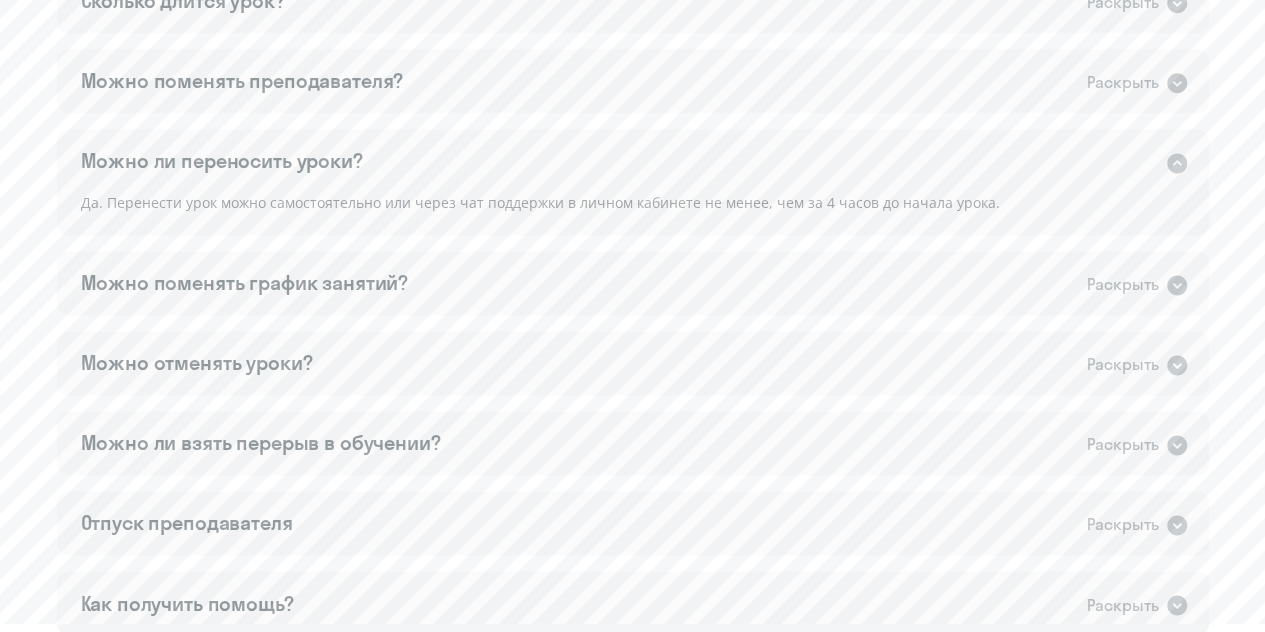 click on "Можно ли переносить уроки?   Раскрыть" 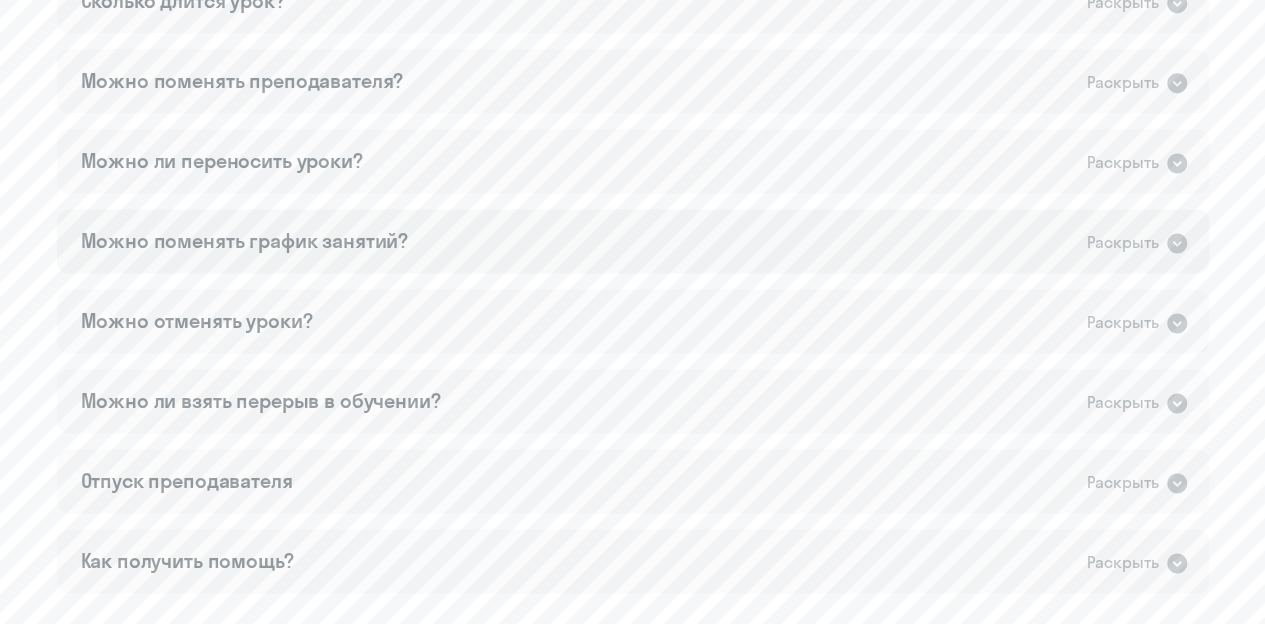 click on "Можно поменять график занятий?   Раскрыть" 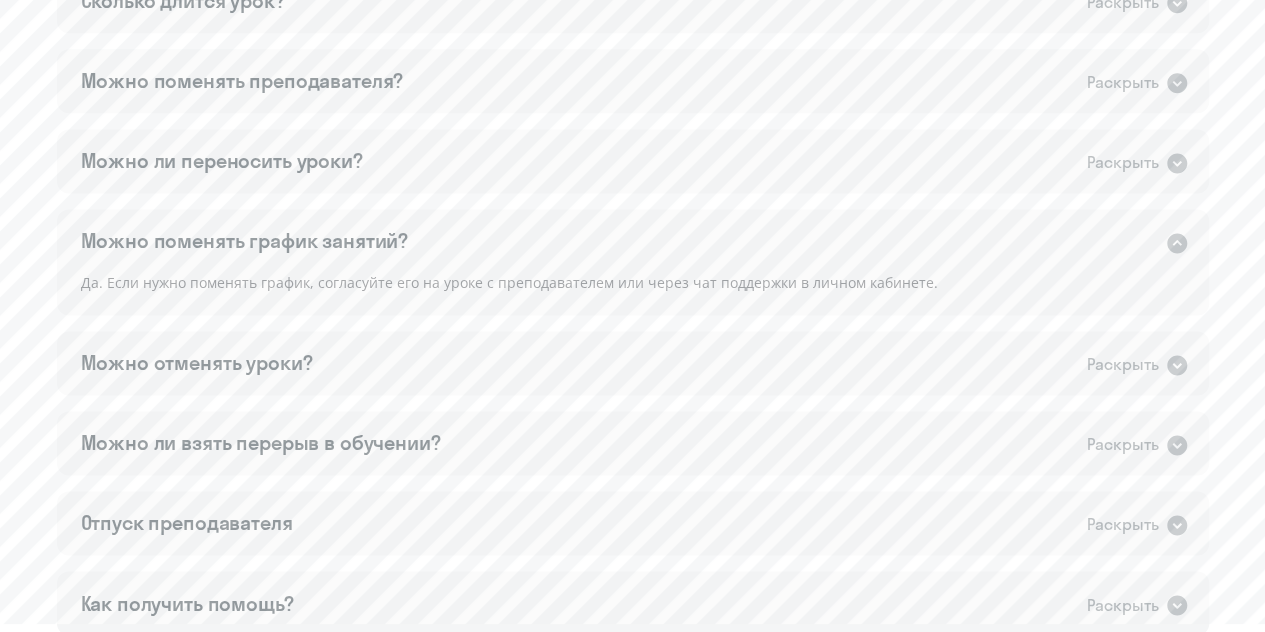 click on "Можно поменять график занятий?   Раскрыть" 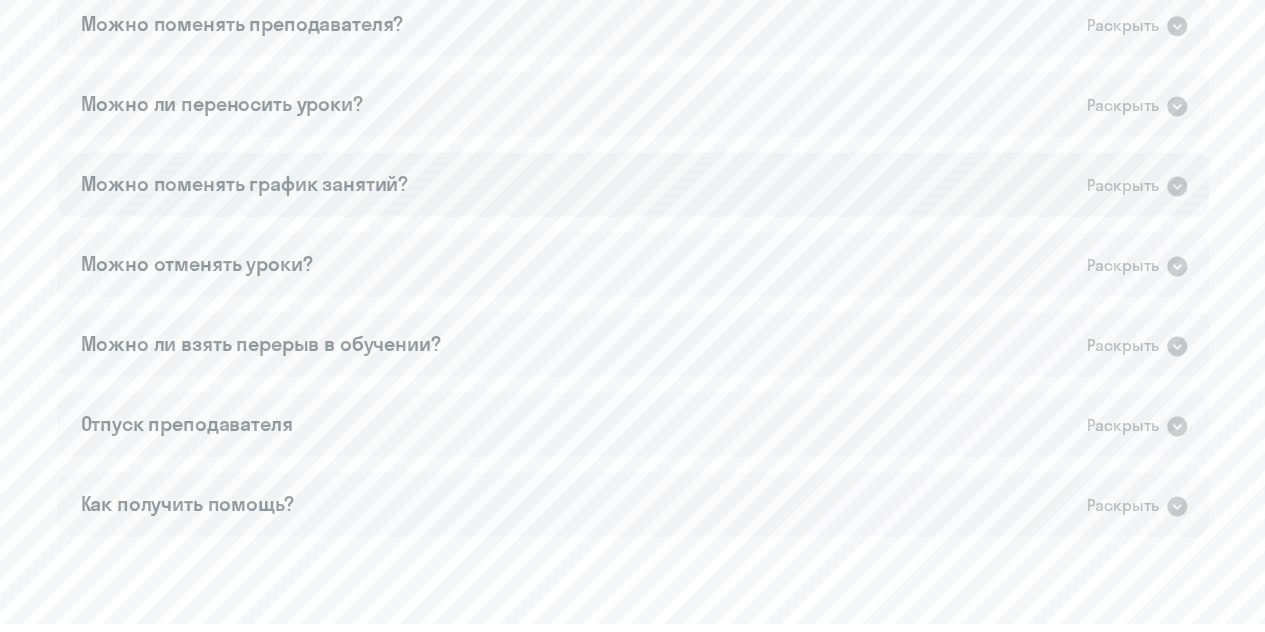 scroll, scrollTop: 1400, scrollLeft: 0, axis: vertical 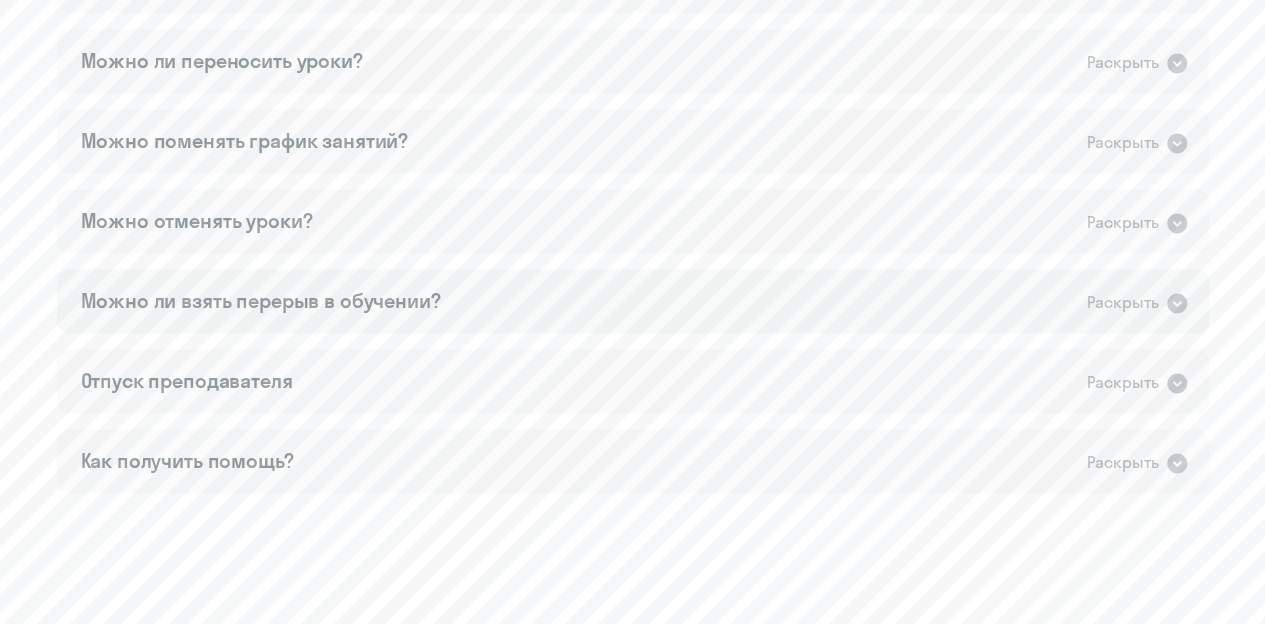 click on "Можно ли взять перерыв в обучении?   Раскрыть" 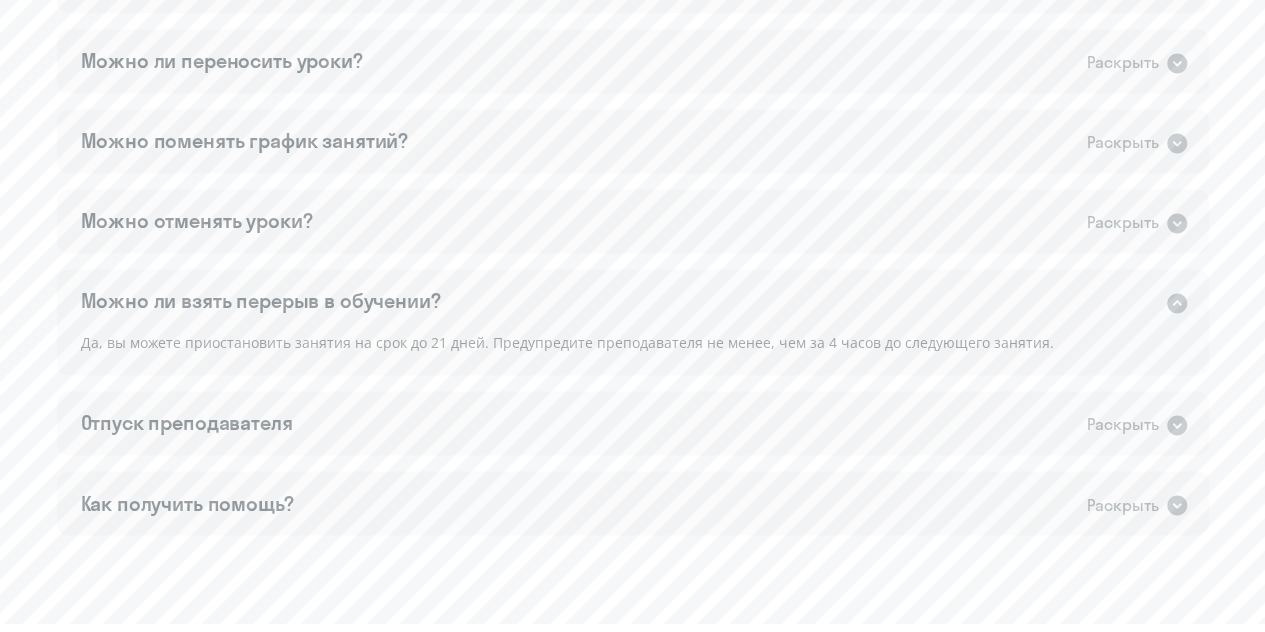 click on "Можно ли взять перерыв в обучении?   Раскрыть" 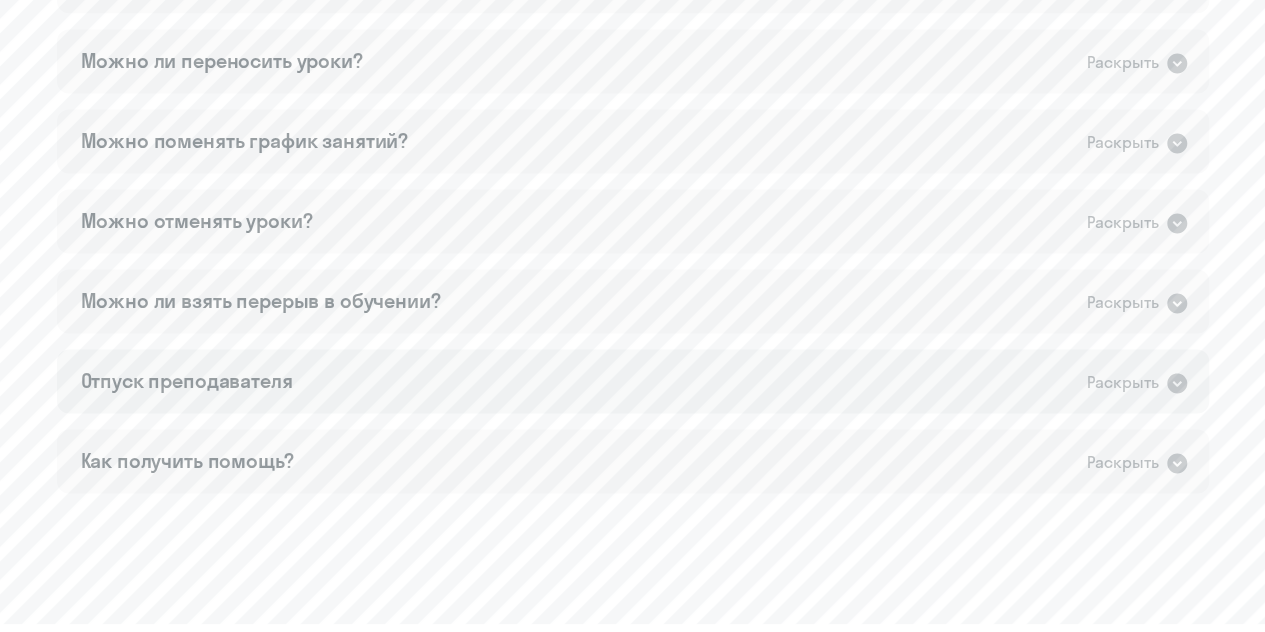 click on "Отпуск преподавателя   Раскрыть" 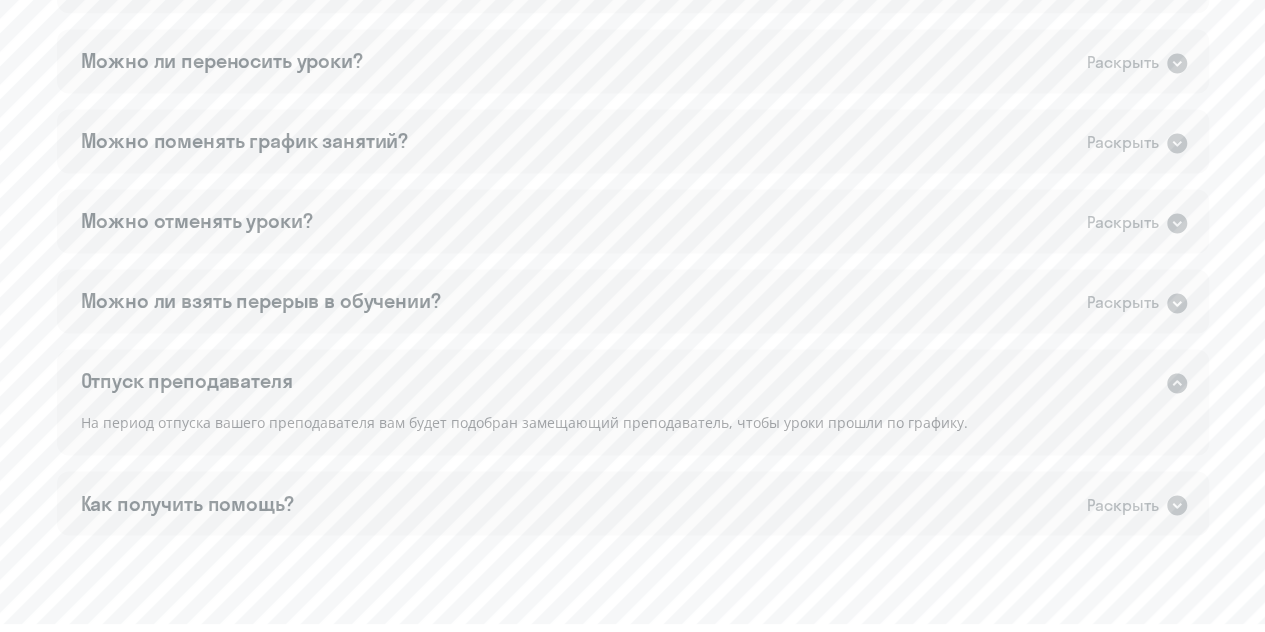 click on "Отпуск преподавателя   Раскрыть" 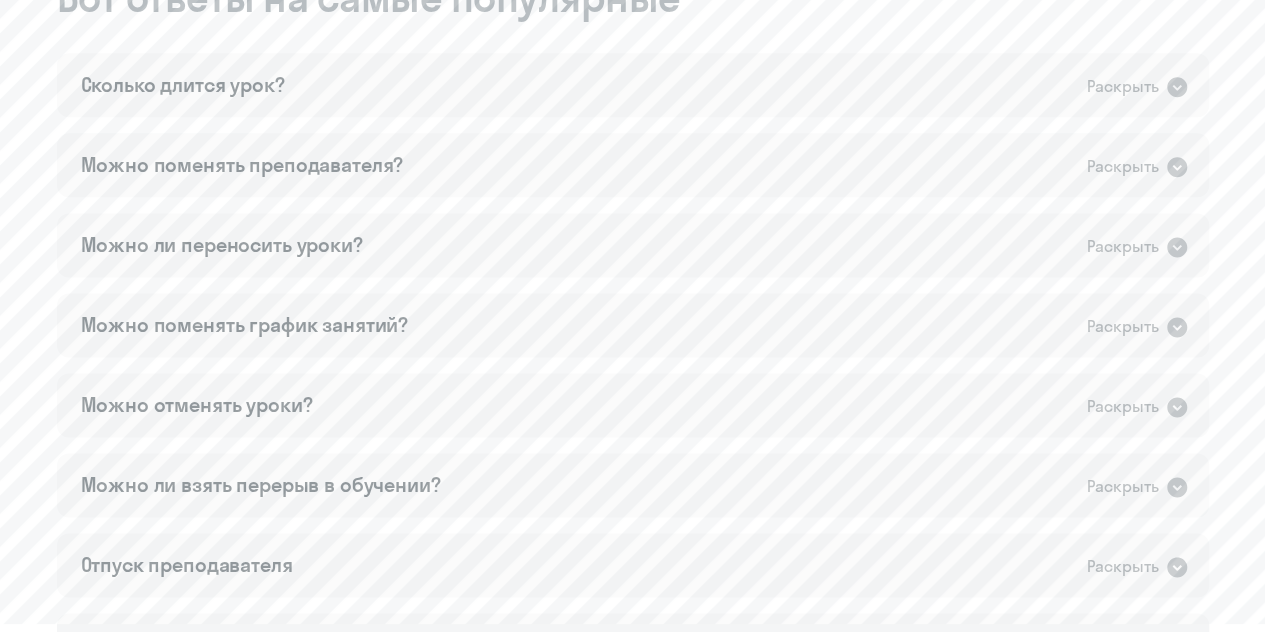 scroll, scrollTop: 1460, scrollLeft: 0, axis: vertical 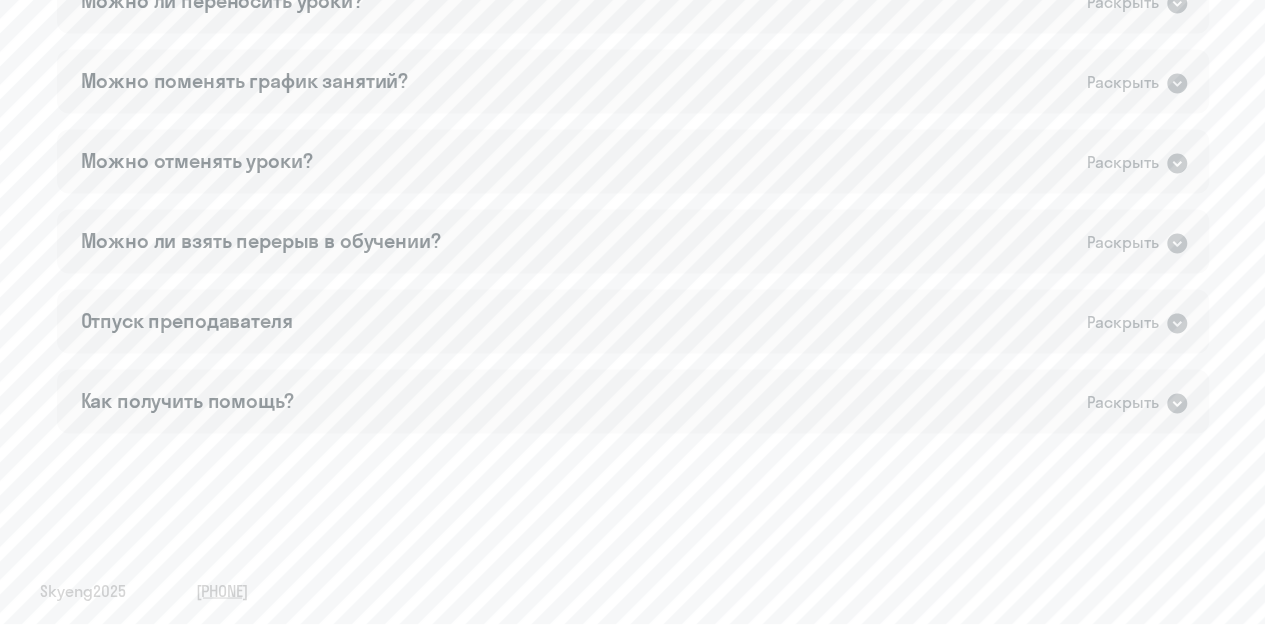 click on "5 шаг из 5  To be continued Мы завершили ознакомительную часть вот что вас ждёт далее Дождитесь, когда пополнят ваш баланс от компании После этого вам придет письмо на вашу электронную почту с инструкцией по подбору преподавателя В день первого урока мы пришлем письмо и напомним о занятии Остались вопросы? Вот ответы на самые популярные  Сколько длится урок?   Раскрыть   Урок длится 50 минут.   Можно поменять преподавателя?   Раскрыть   Да. Нажмите 'Сменить' в вашем личном кабинете под блоком с вашим преподавателем.   Раскрыть   Раскрыть" 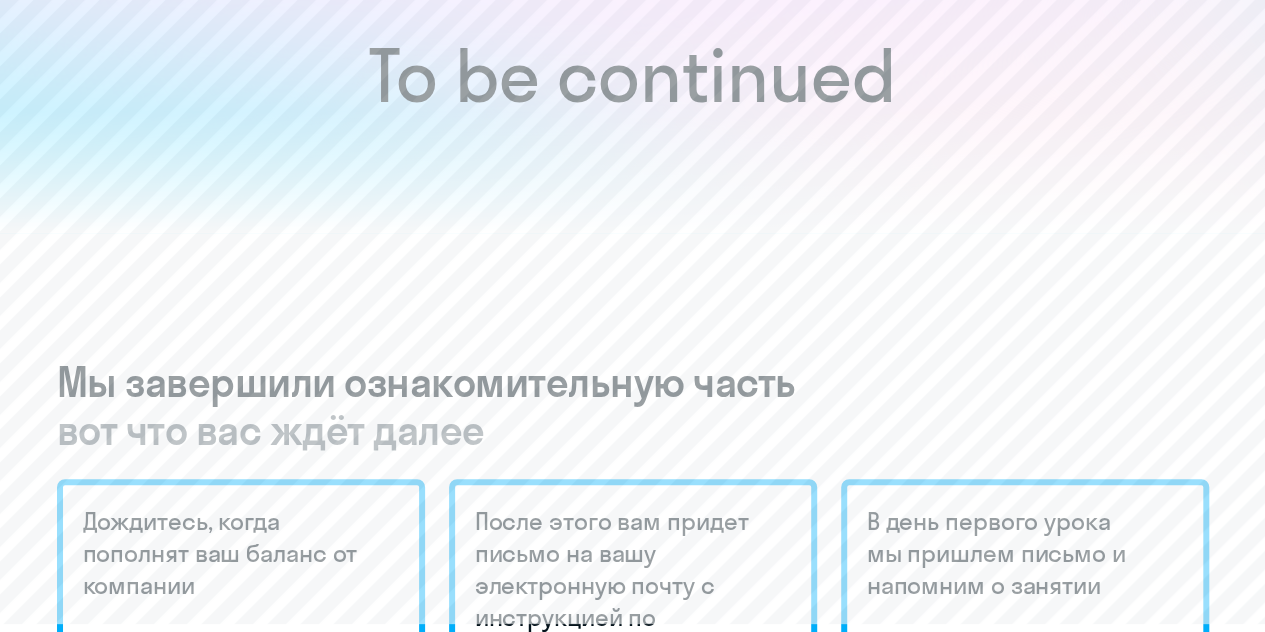 scroll, scrollTop: 0, scrollLeft: 0, axis: both 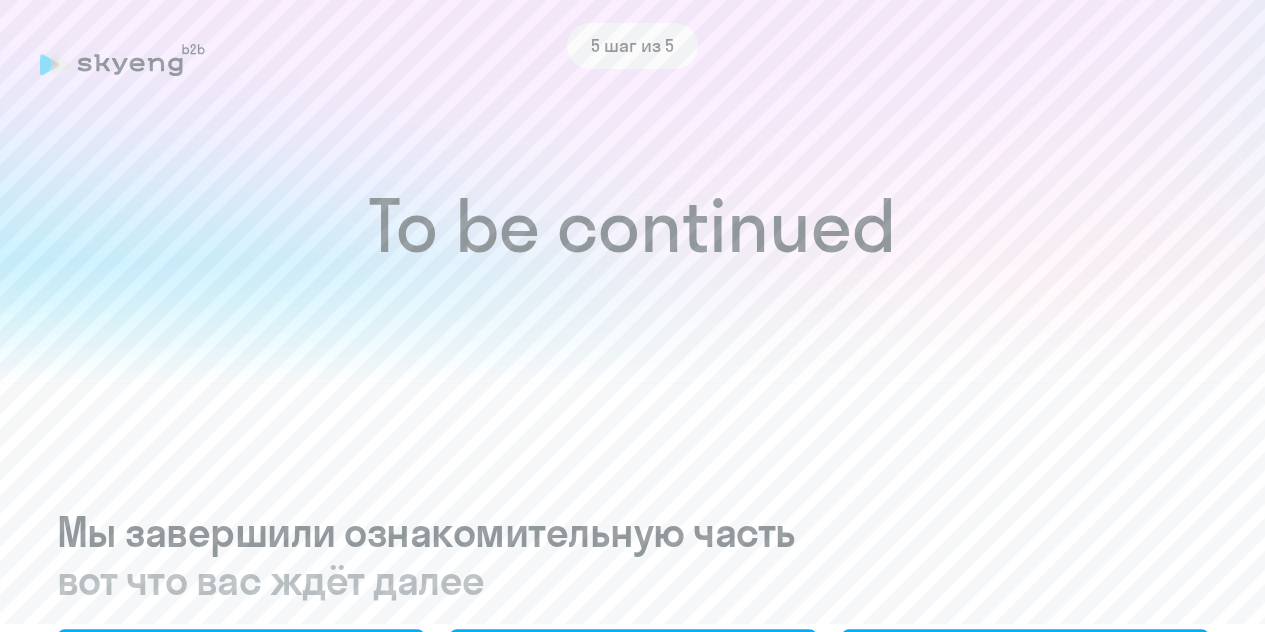 click on "5 шаг из 5" 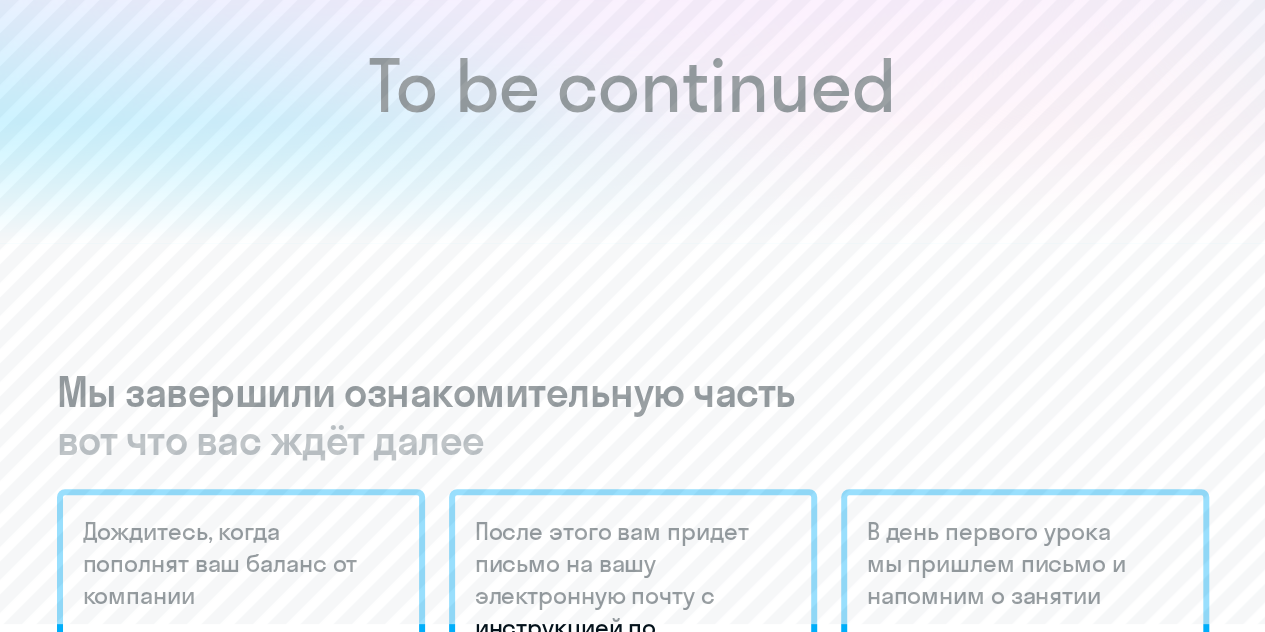 scroll, scrollTop: 0, scrollLeft: 0, axis: both 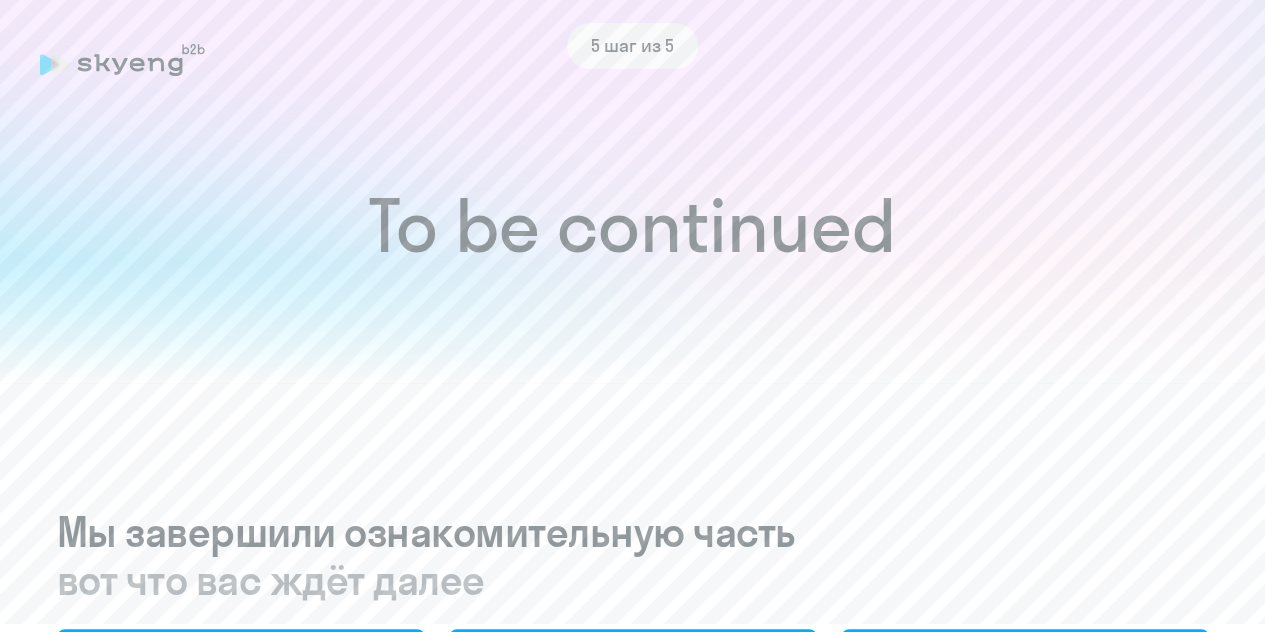 click on "To be continued" 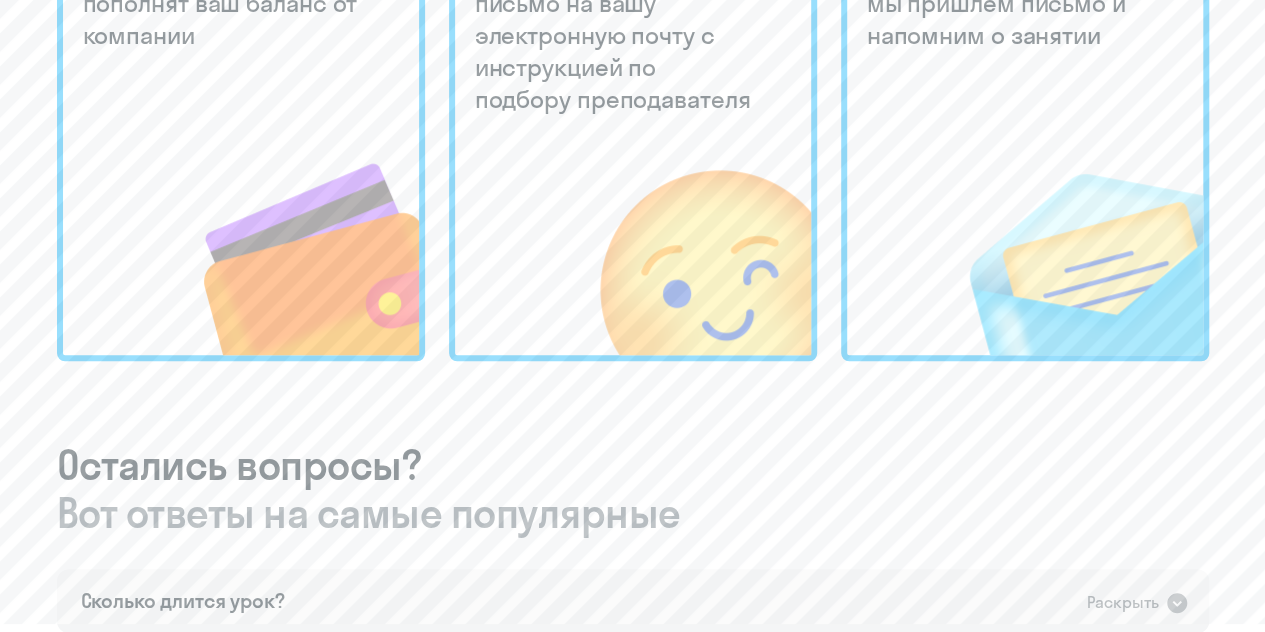 click 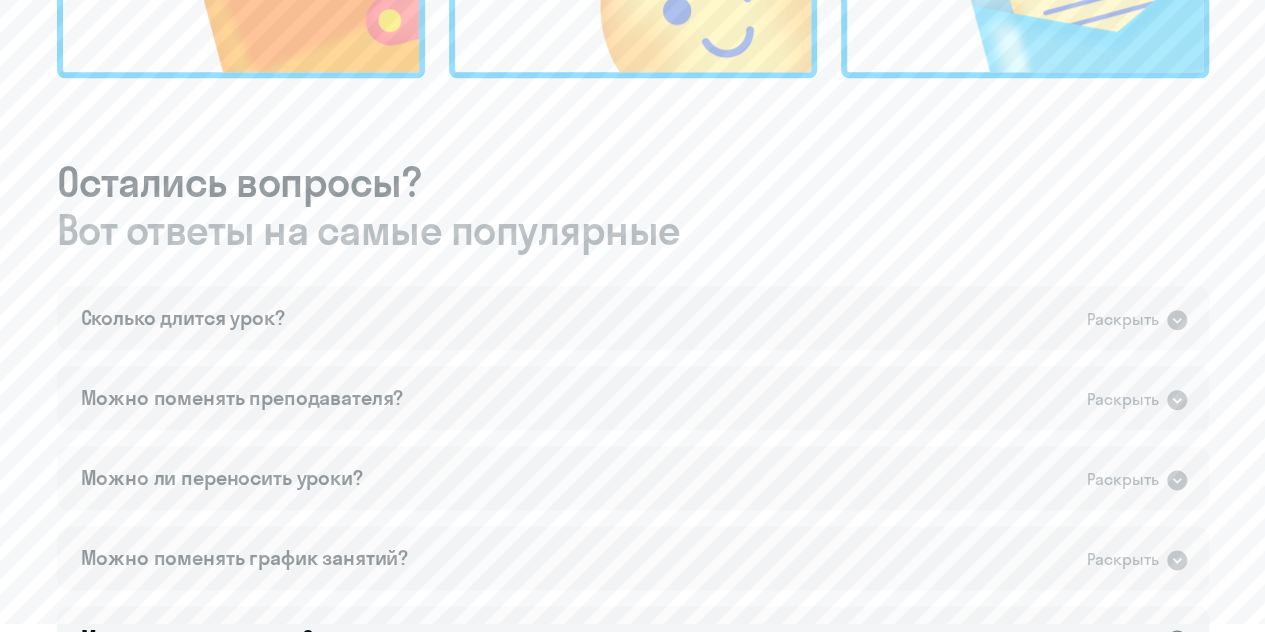 scroll, scrollTop: 1200, scrollLeft: 0, axis: vertical 